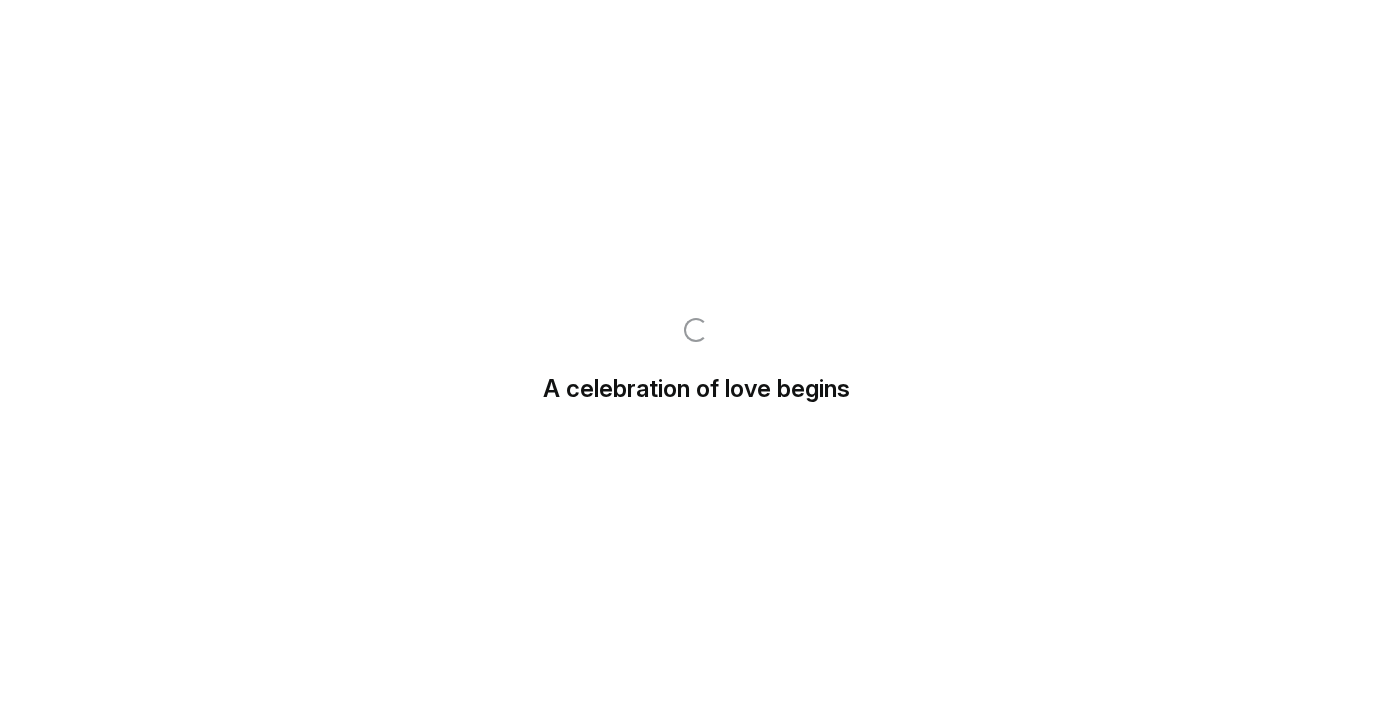 scroll, scrollTop: 0, scrollLeft: 0, axis: both 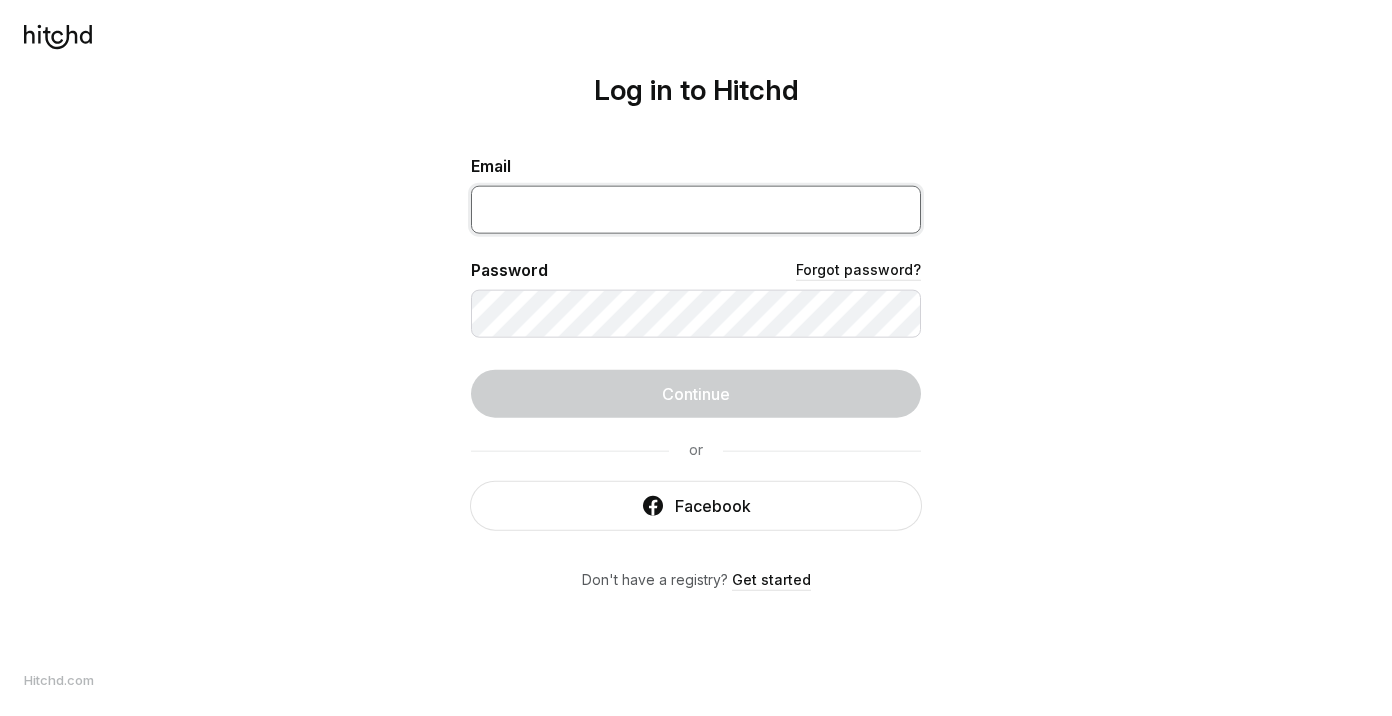click at bounding box center (696, 210) 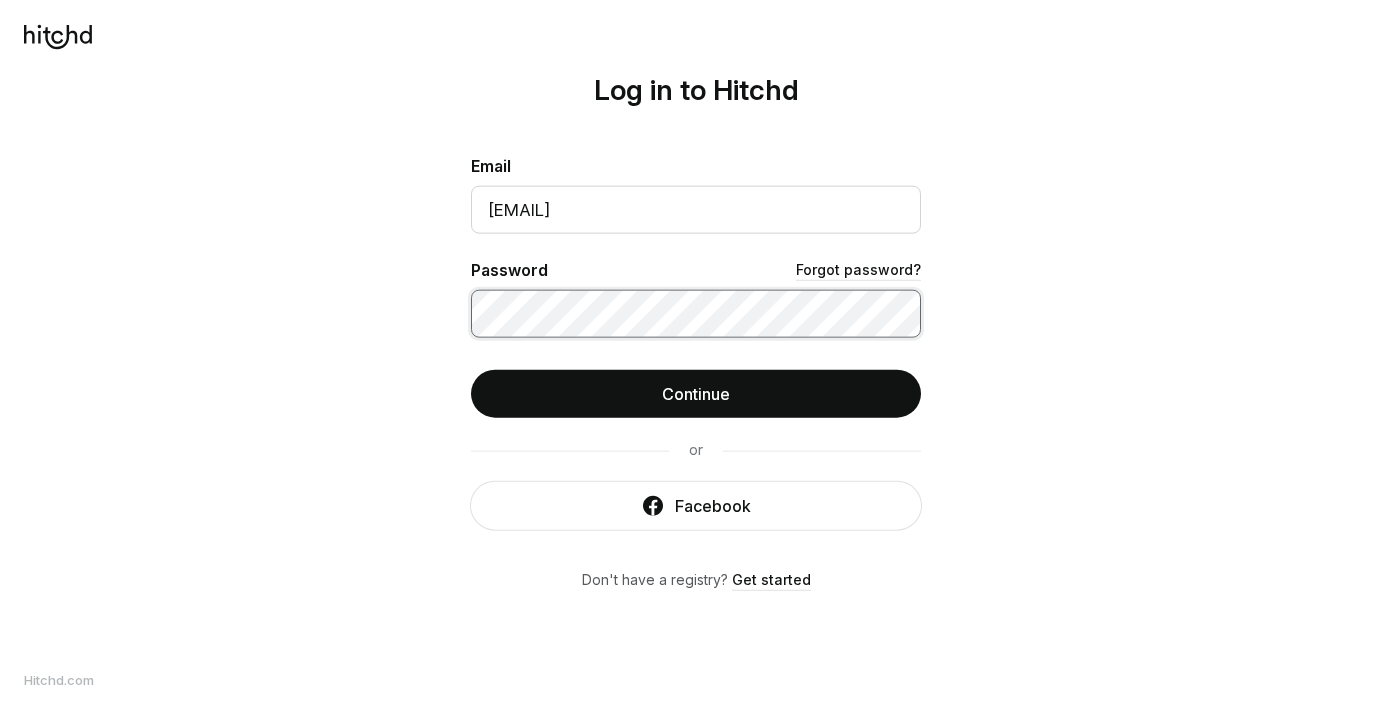 click on "Continue" at bounding box center [696, 394] 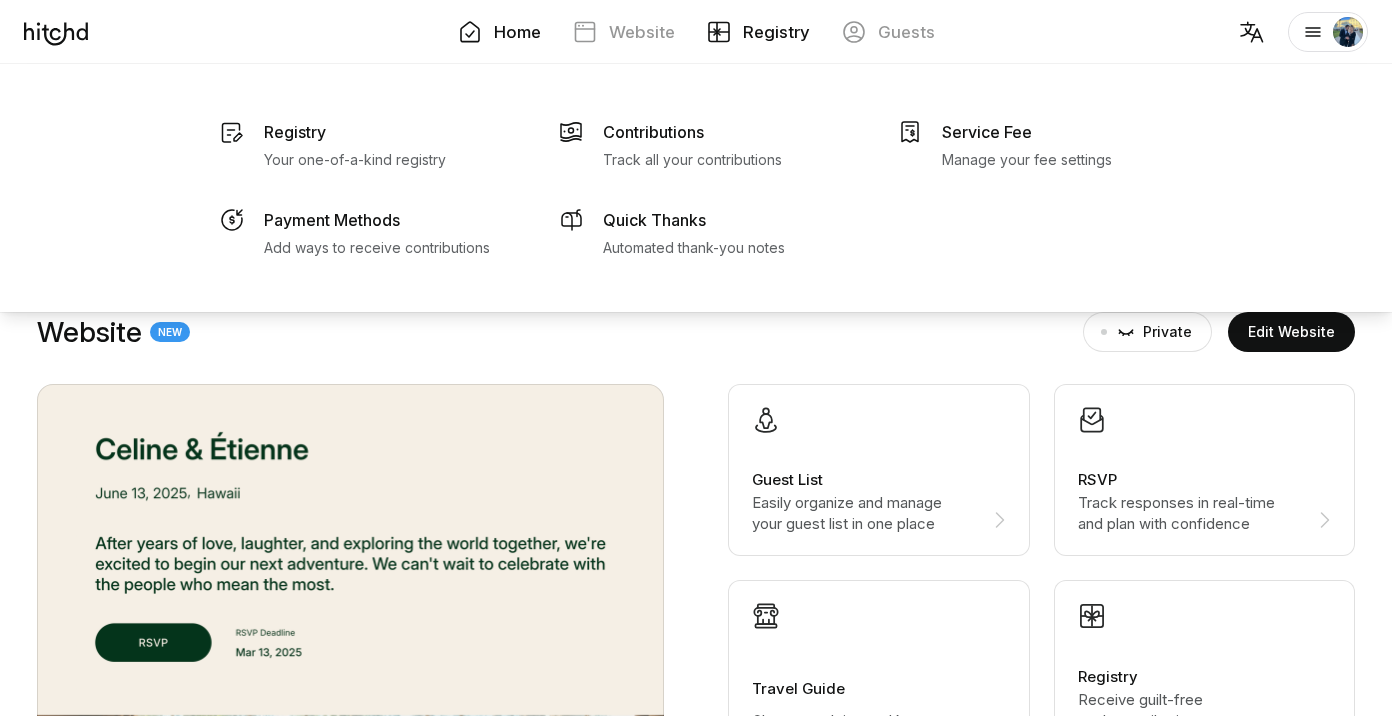 click at bounding box center (719, 32) 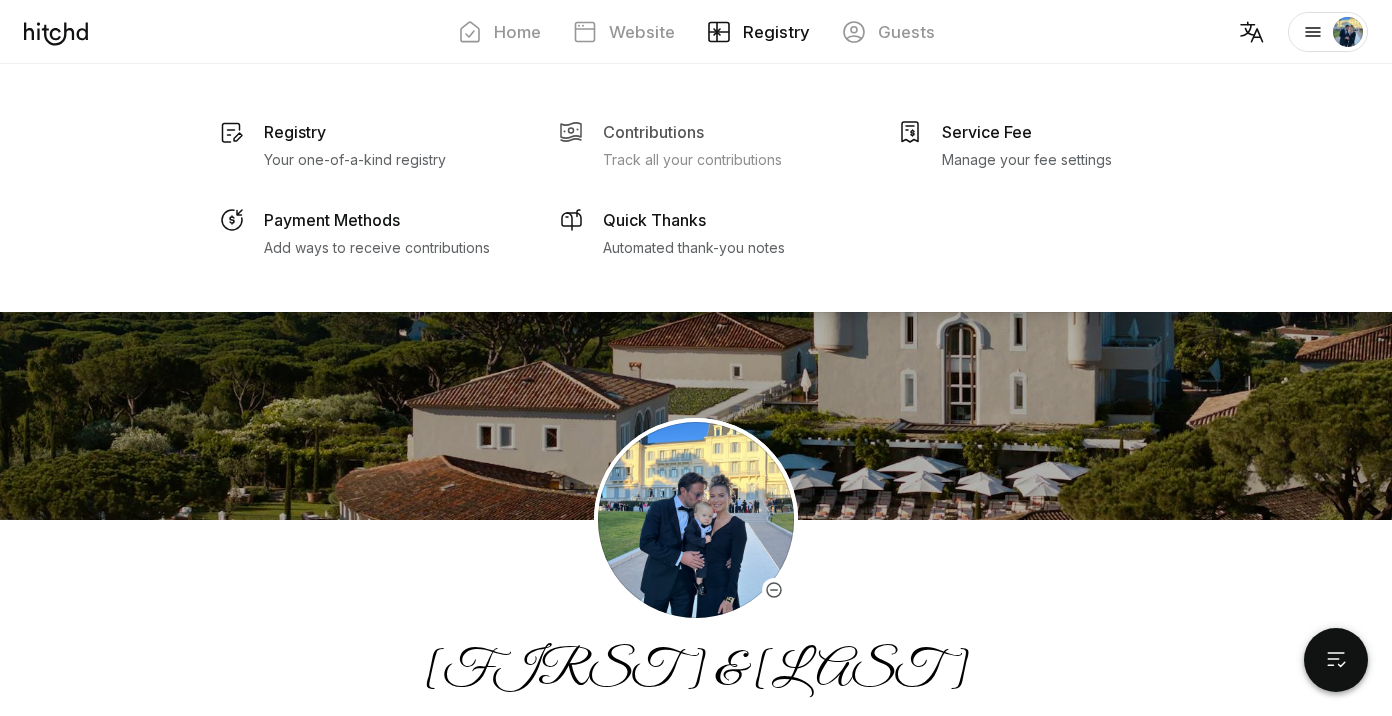 click on "Contributions" at bounding box center [295, 132] 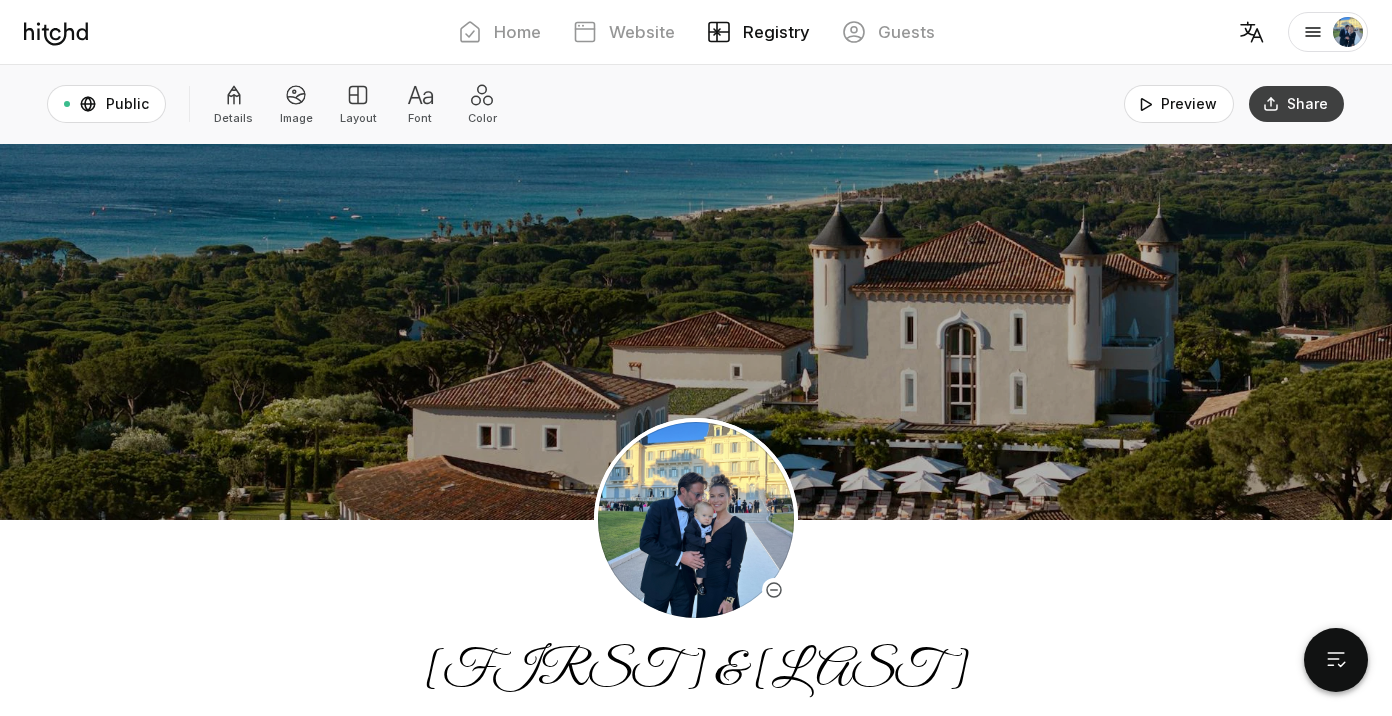 click on "Share" at bounding box center (1296, 104) 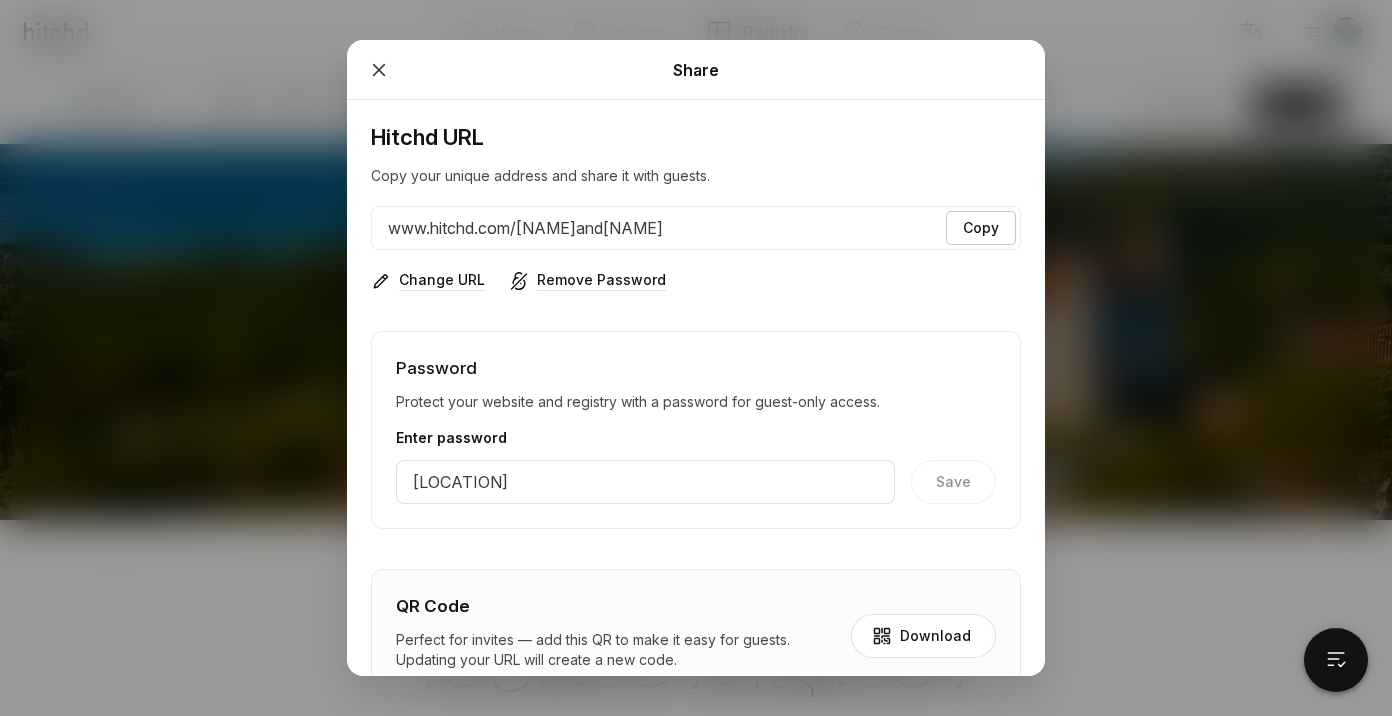 click on "Copy" at bounding box center [981, 228] 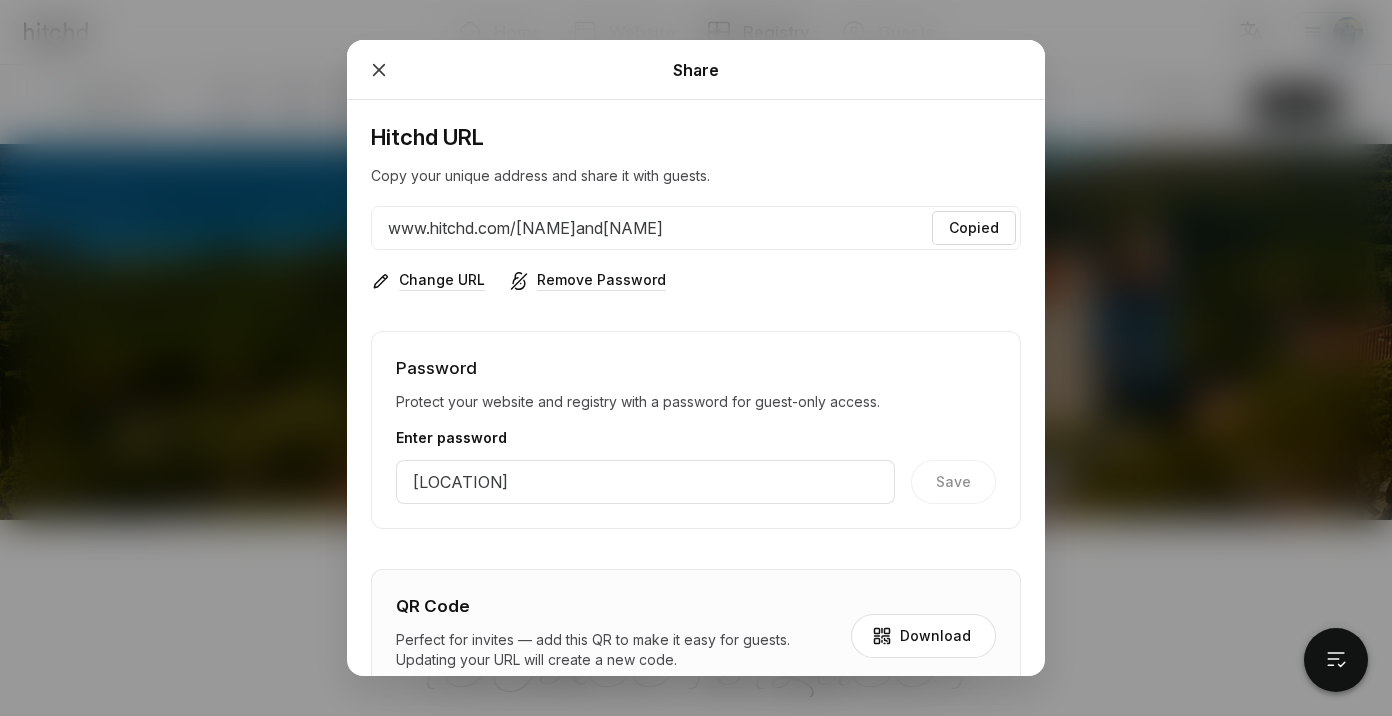 click at bounding box center (696, 358) 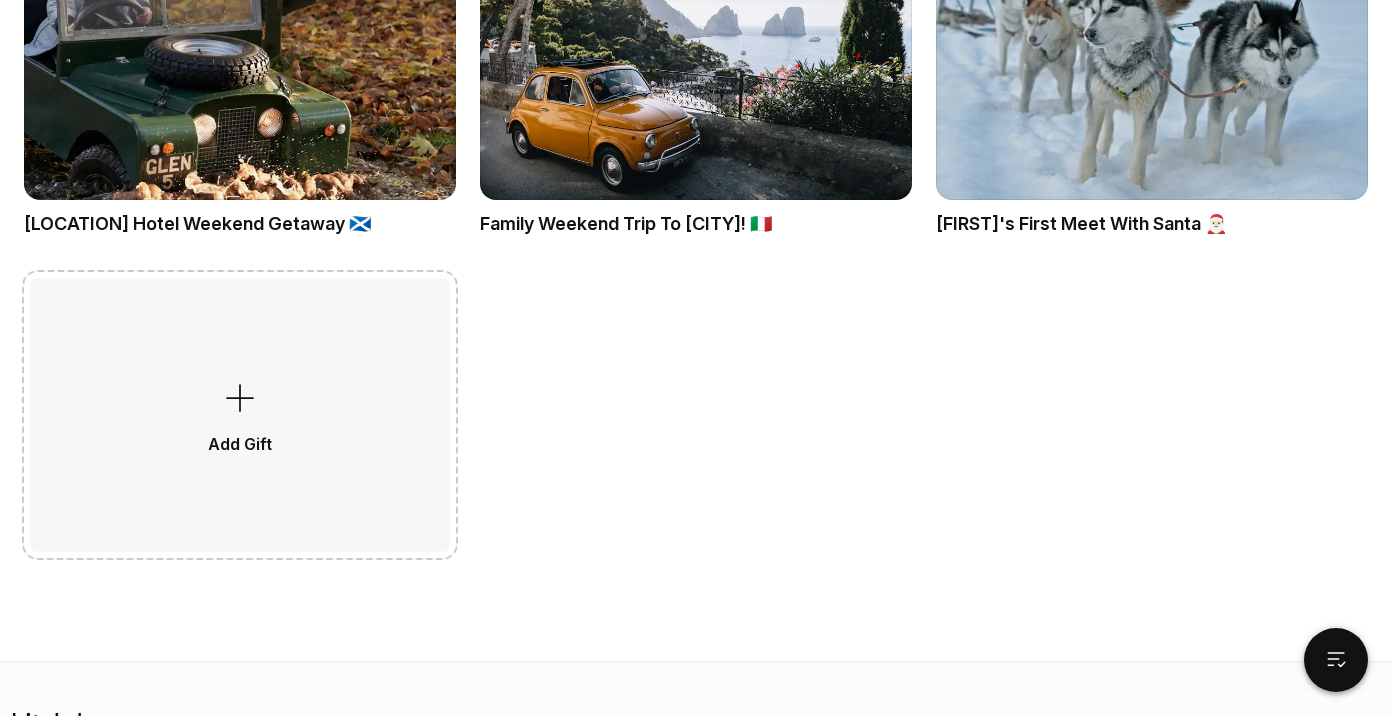 scroll, scrollTop: 1225, scrollLeft: 0, axis: vertical 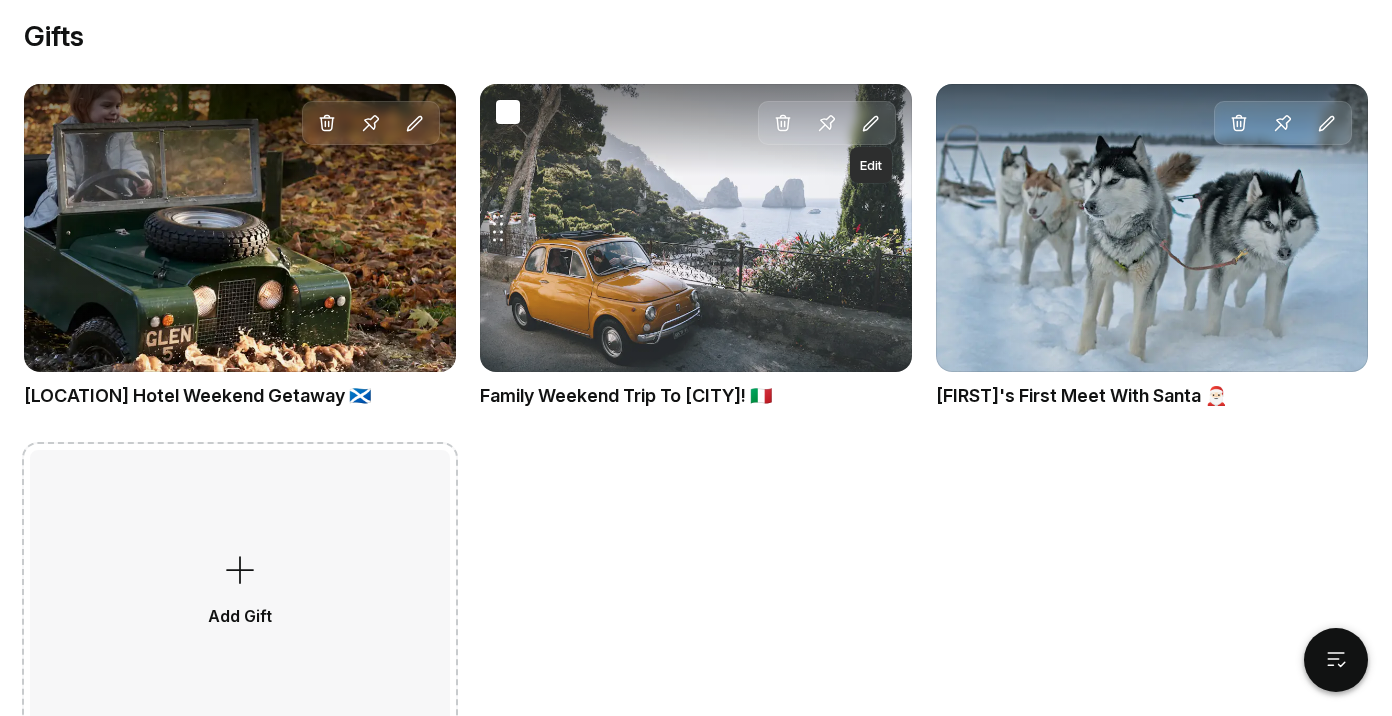 click at bounding box center [871, 124] 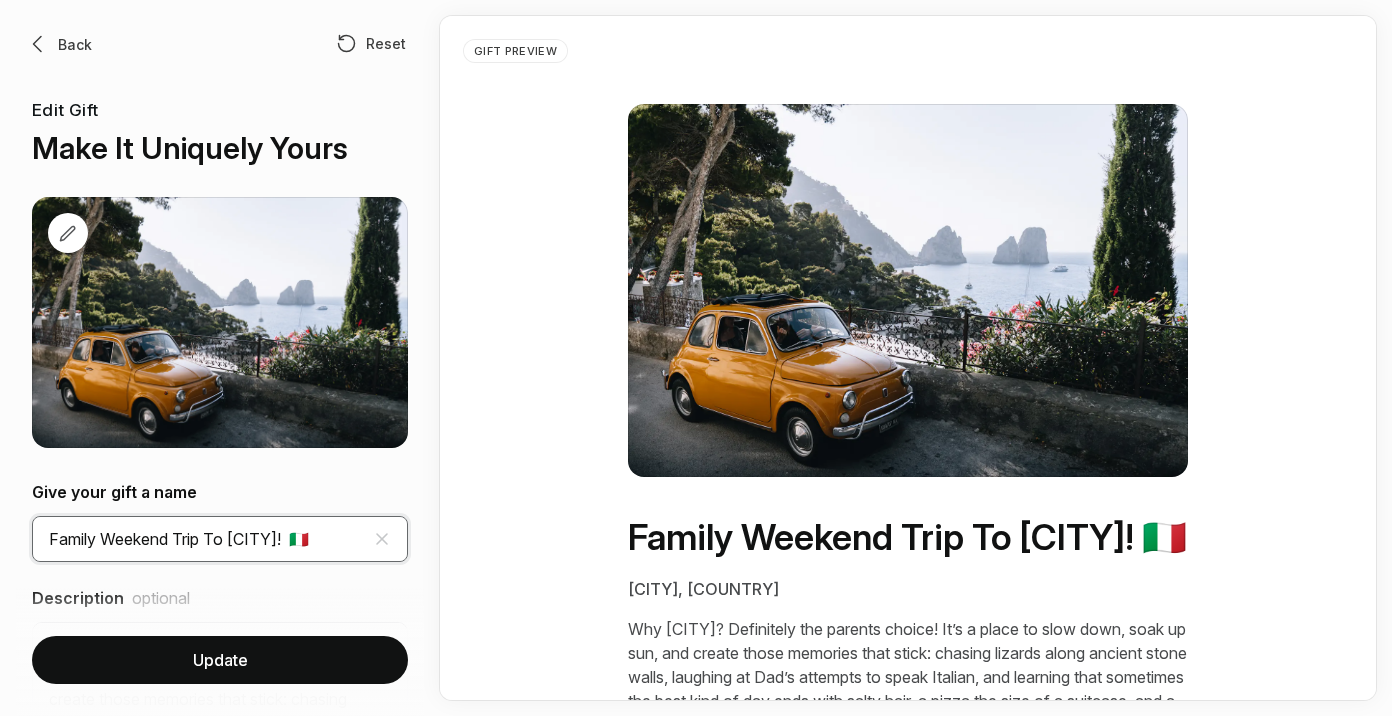 drag, startPoint x: 172, startPoint y: 541, endPoint x: 104, endPoint y: 540, distance: 68.007355 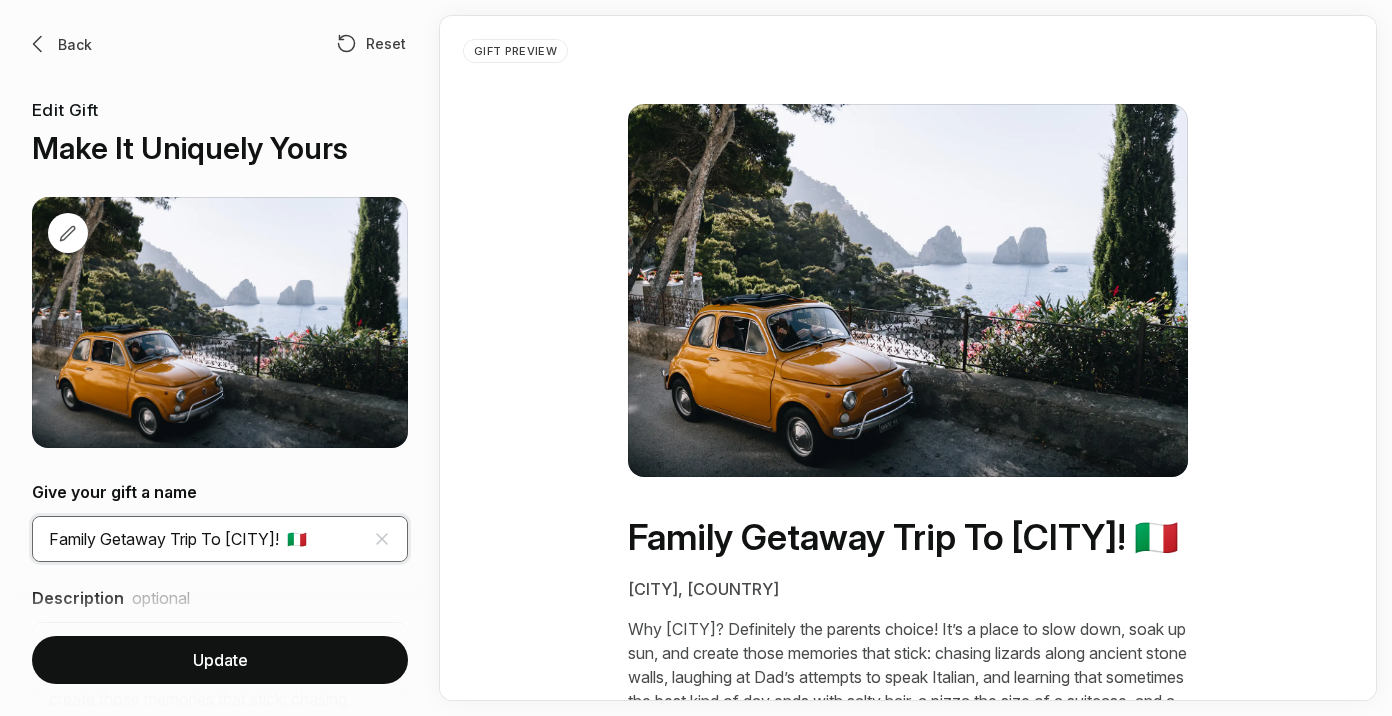 click on "Family Getaway Trip To [CITY]!  🇮🇹" at bounding box center (220, 539) 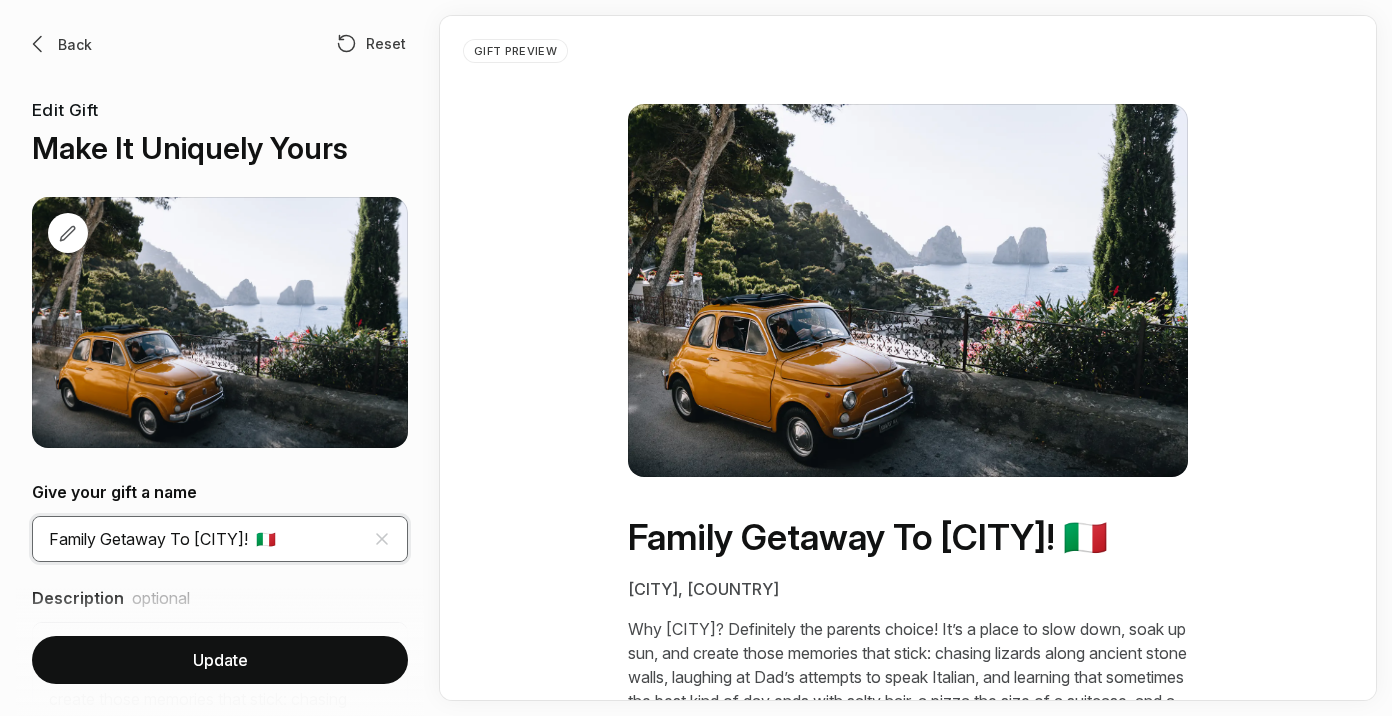 drag, startPoint x: 241, startPoint y: 538, endPoint x: 198, endPoint y: 541, distance: 43.104523 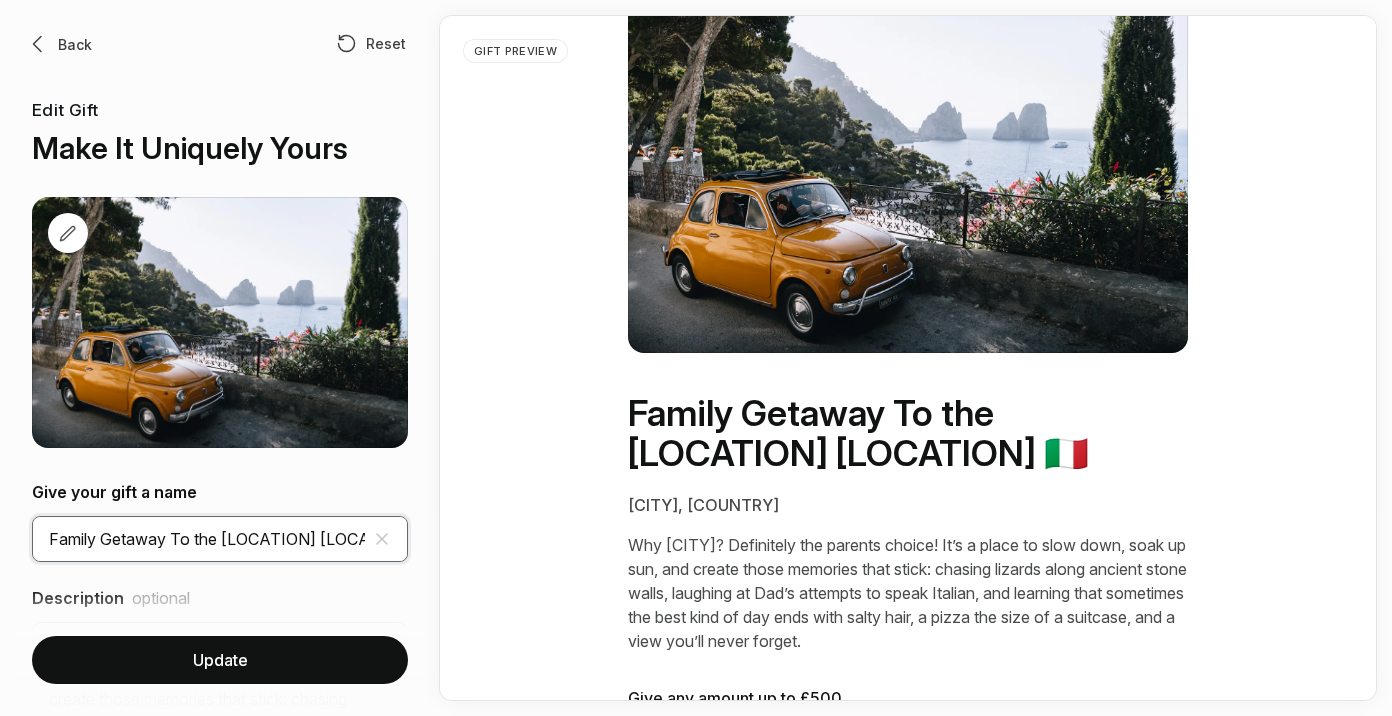 scroll, scrollTop: 132, scrollLeft: 0, axis: vertical 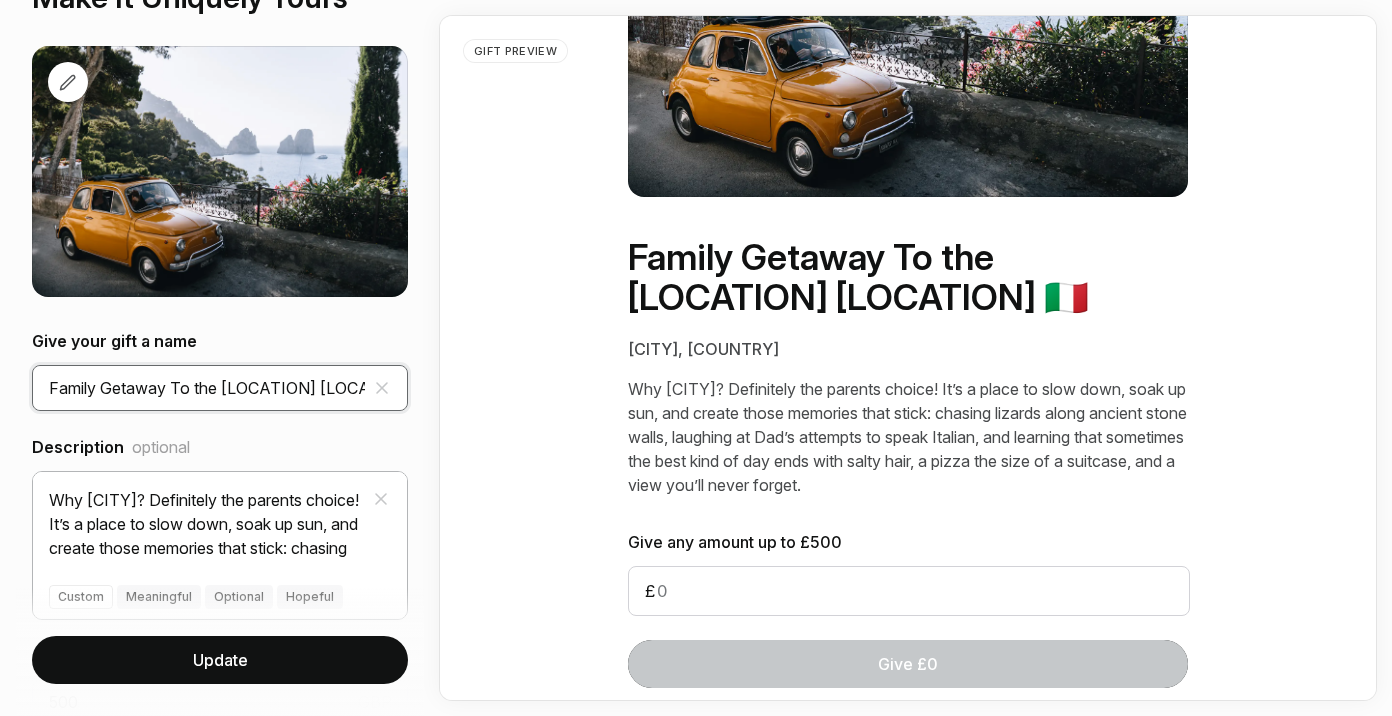 type on "Family Getaway To the [LOCATION] [LOCATION]  🇮🇹" 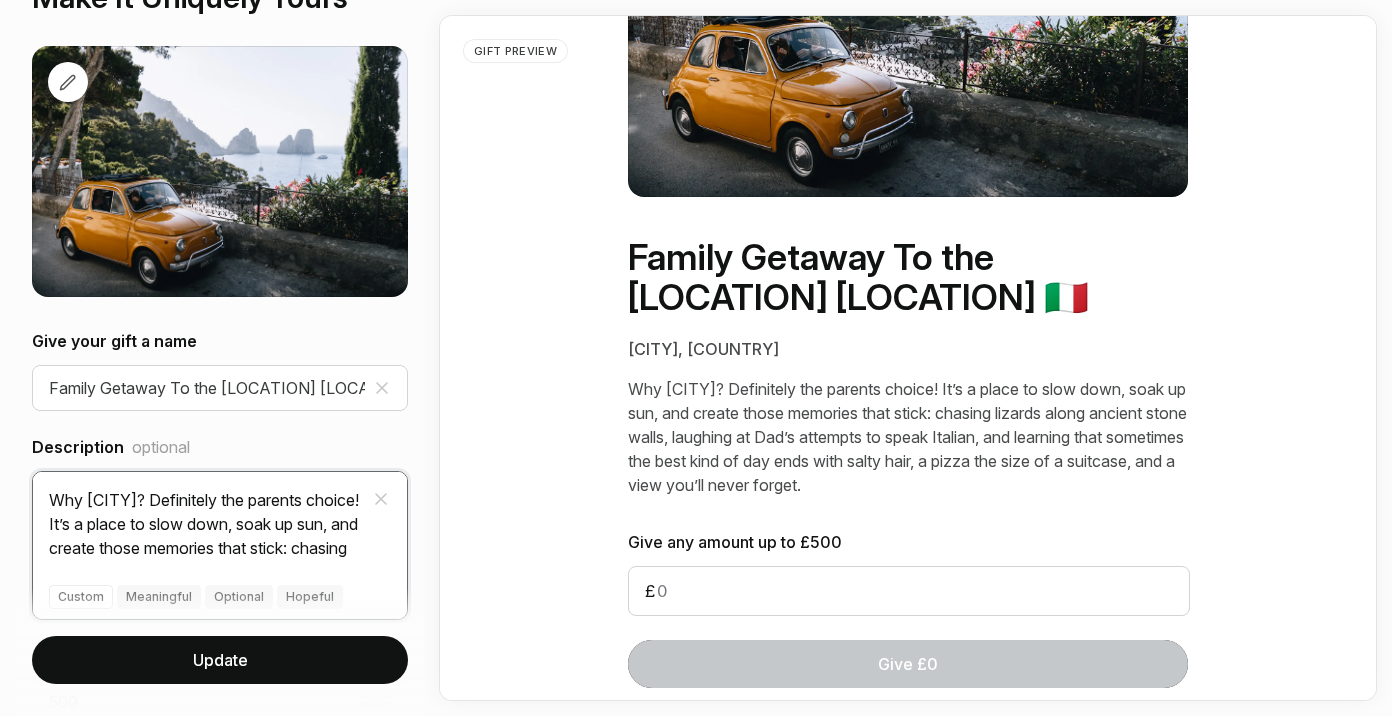 drag, startPoint x: 141, startPoint y: 495, endPoint x: 45, endPoint y: 489, distance: 96.18732 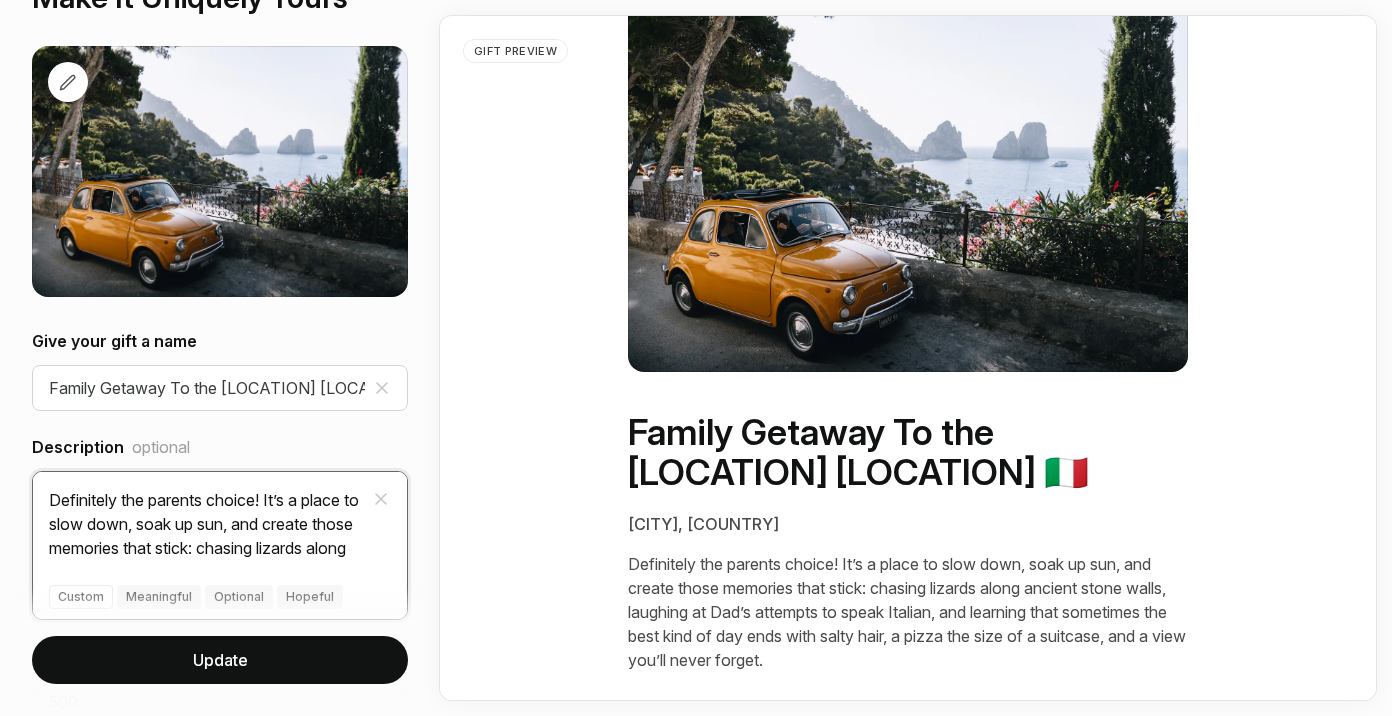 scroll, scrollTop: 356, scrollLeft: 0, axis: vertical 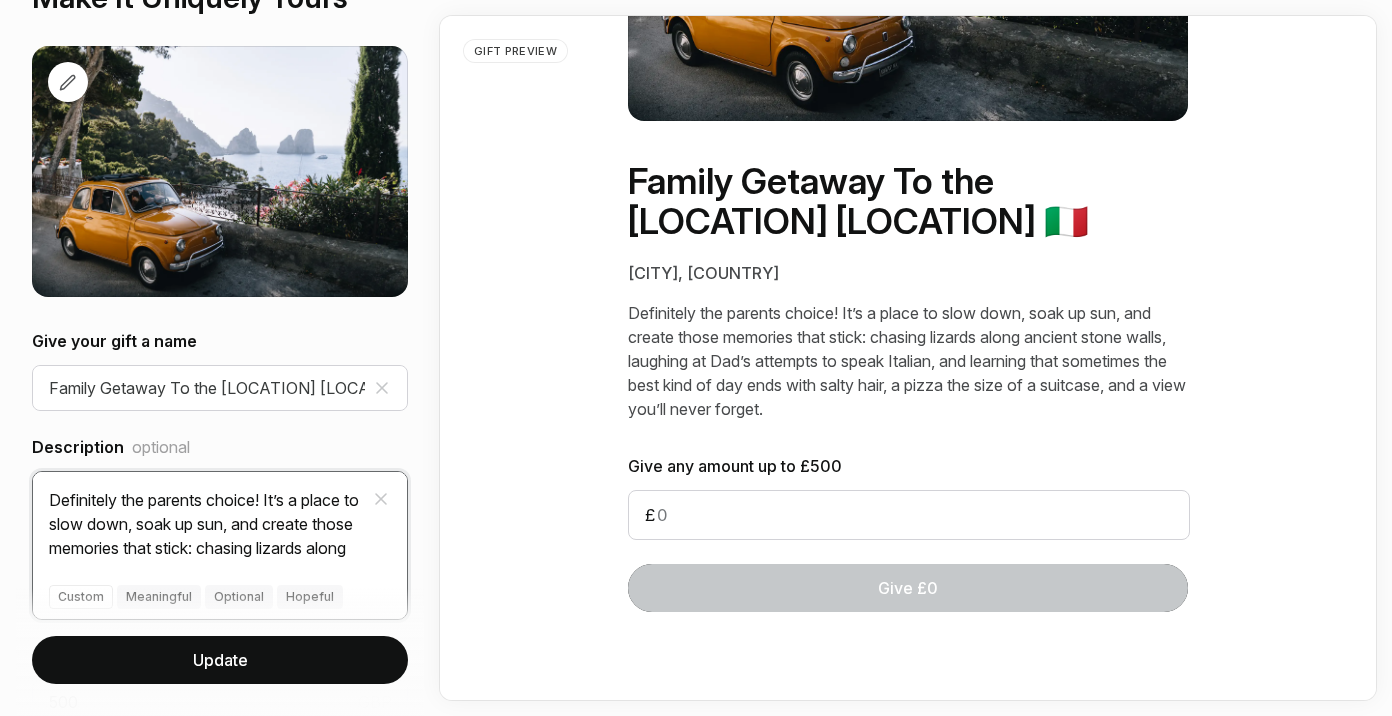 type on "Definitely the parents choice! It’s a place to slow down, soak up sun, and create those memories that stick: chasing lizards along ancient stone walls, laughing at Dad’s attempts to speak Italian, and learning that sometimes the best kind of day ends with salty hair, a pizza the size of a suitcase, and a view you’ll never forget." 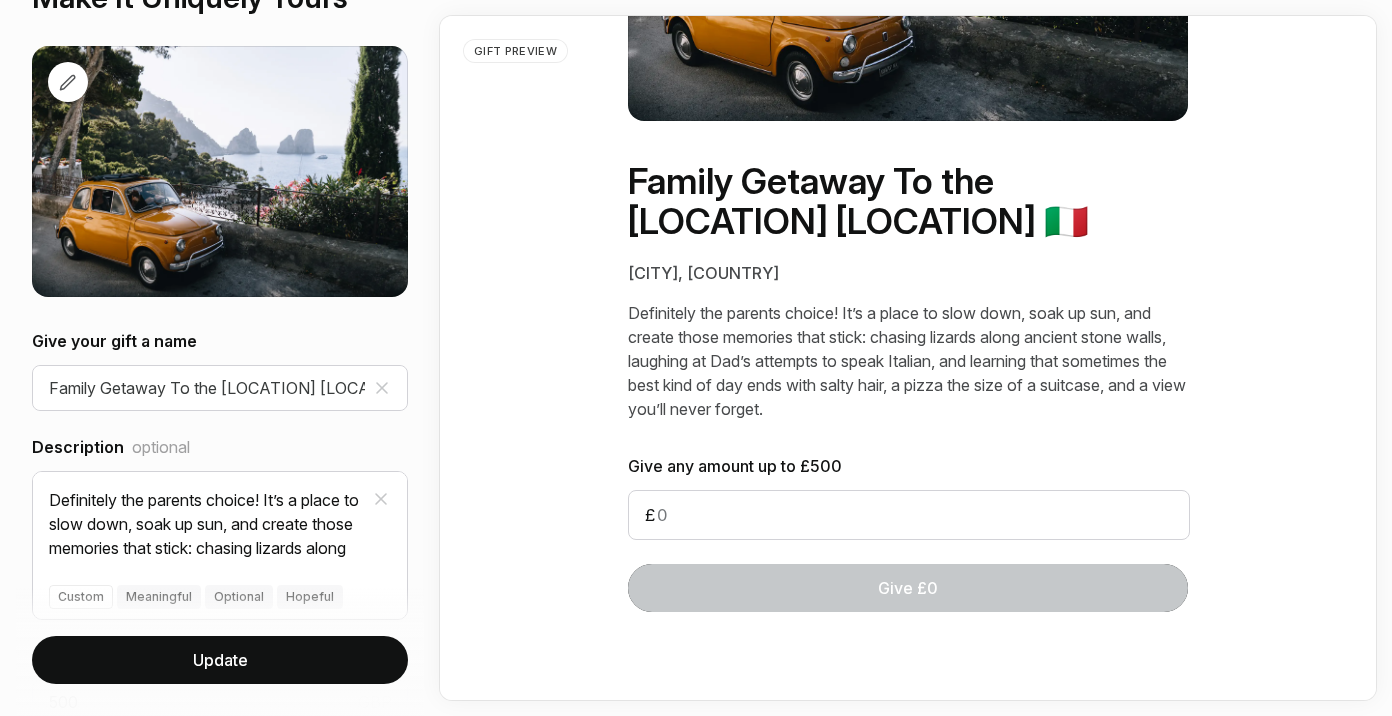 click on "Update" at bounding box center (220, 660) 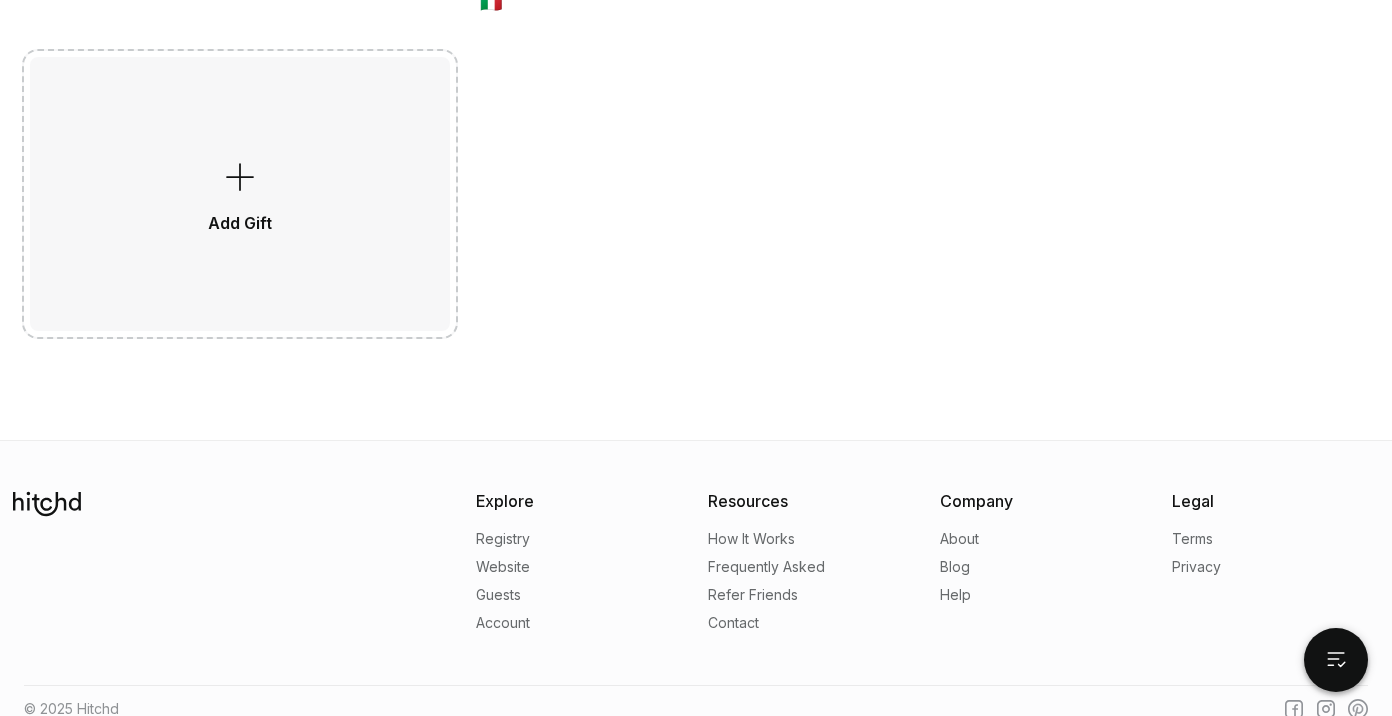 scroll, scrollTop: 1668, scrollLeft: 0, axis: vertical 